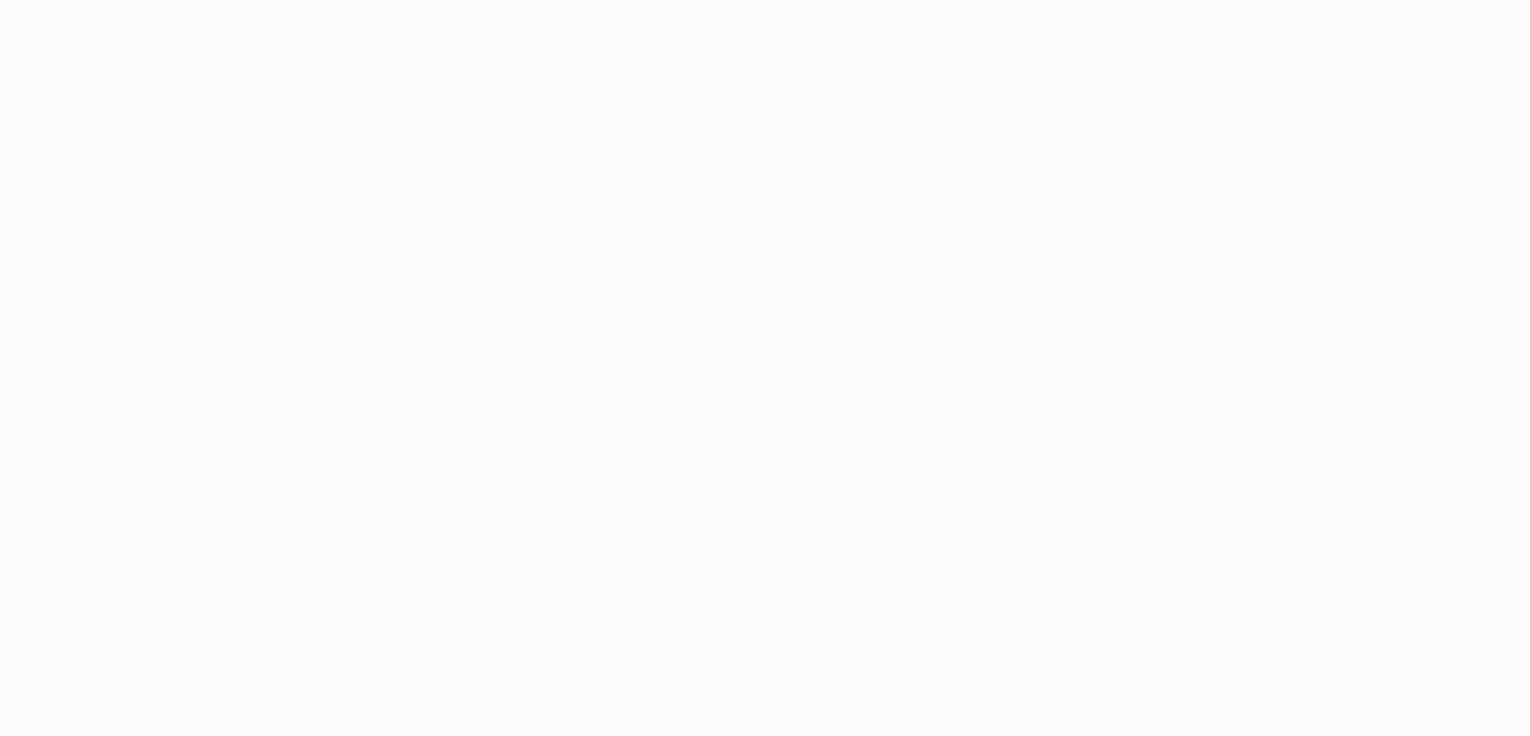 scroll, scrollTop: 0, scrollLeft: 0, axis: both 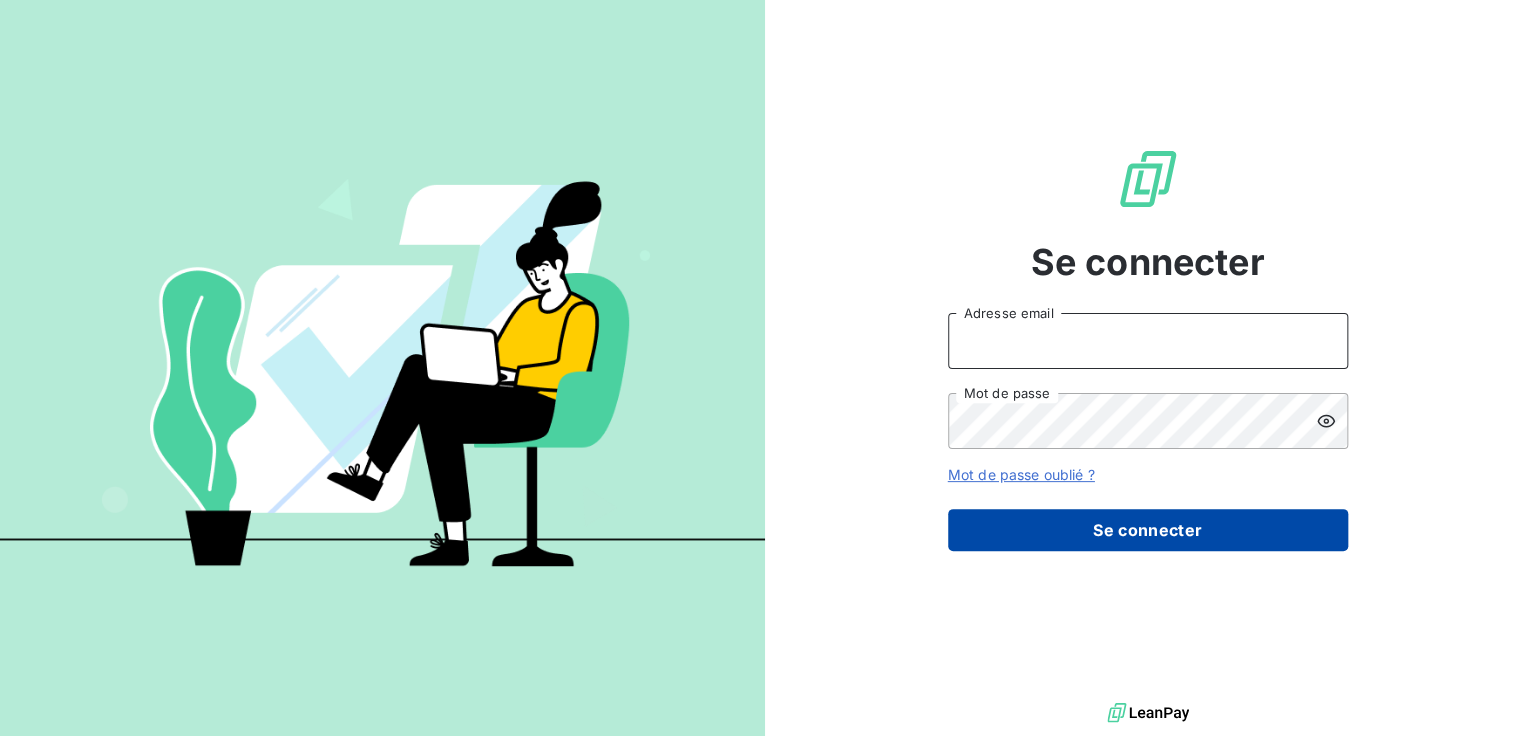 type on "compta.client@example.com" 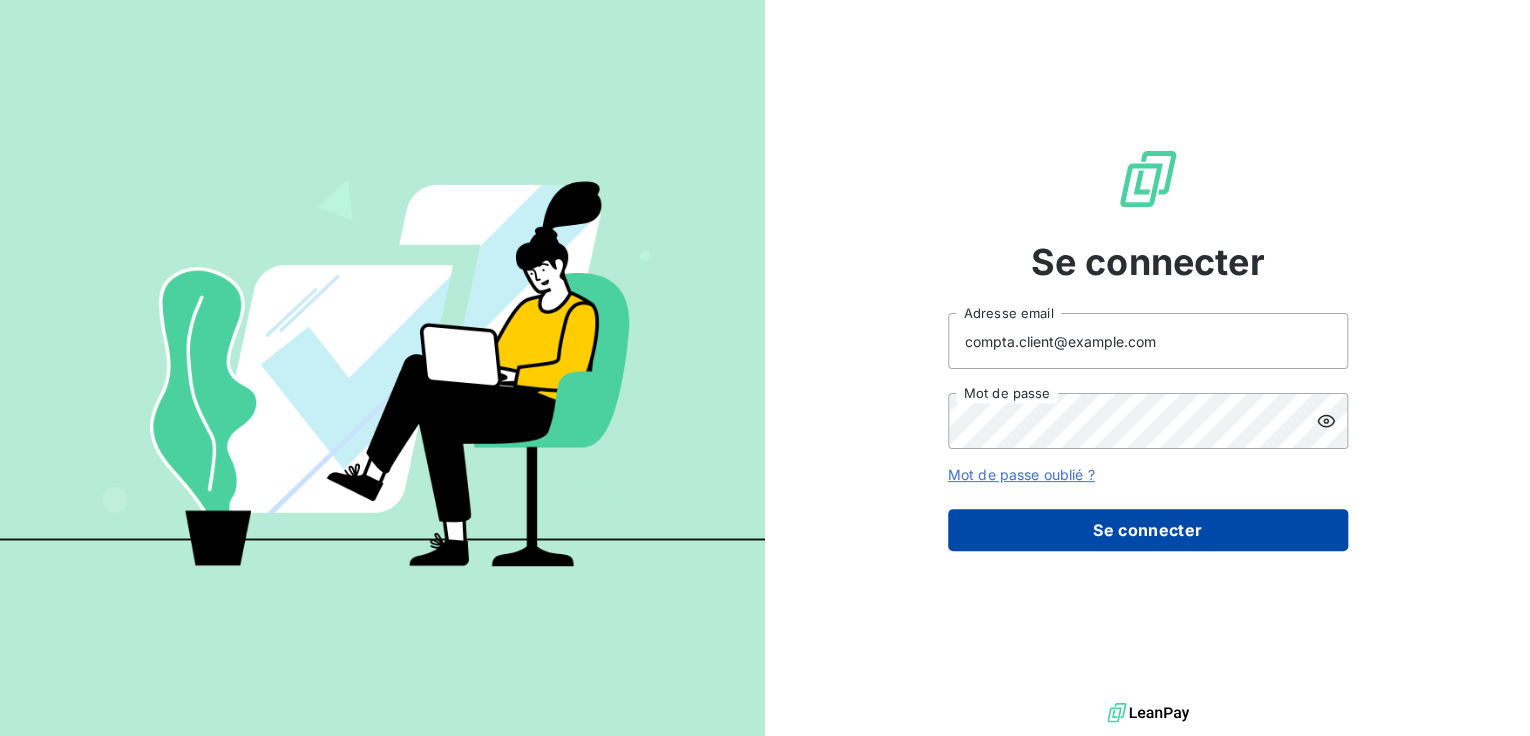 click on "Se connecter" at bounding box center [1148, 530] 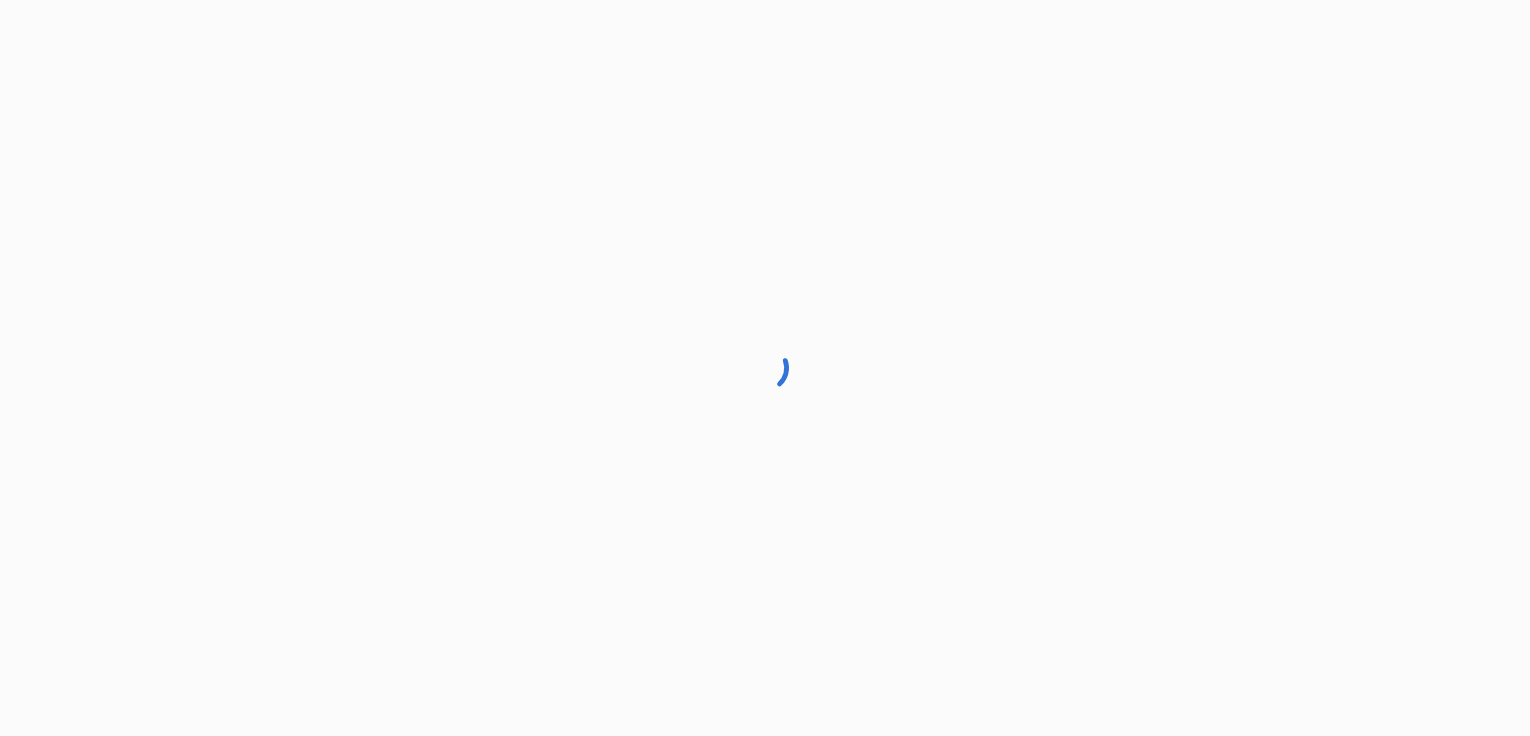 scroll, scrollTop: 0, scrollLeft: 0, axis: both 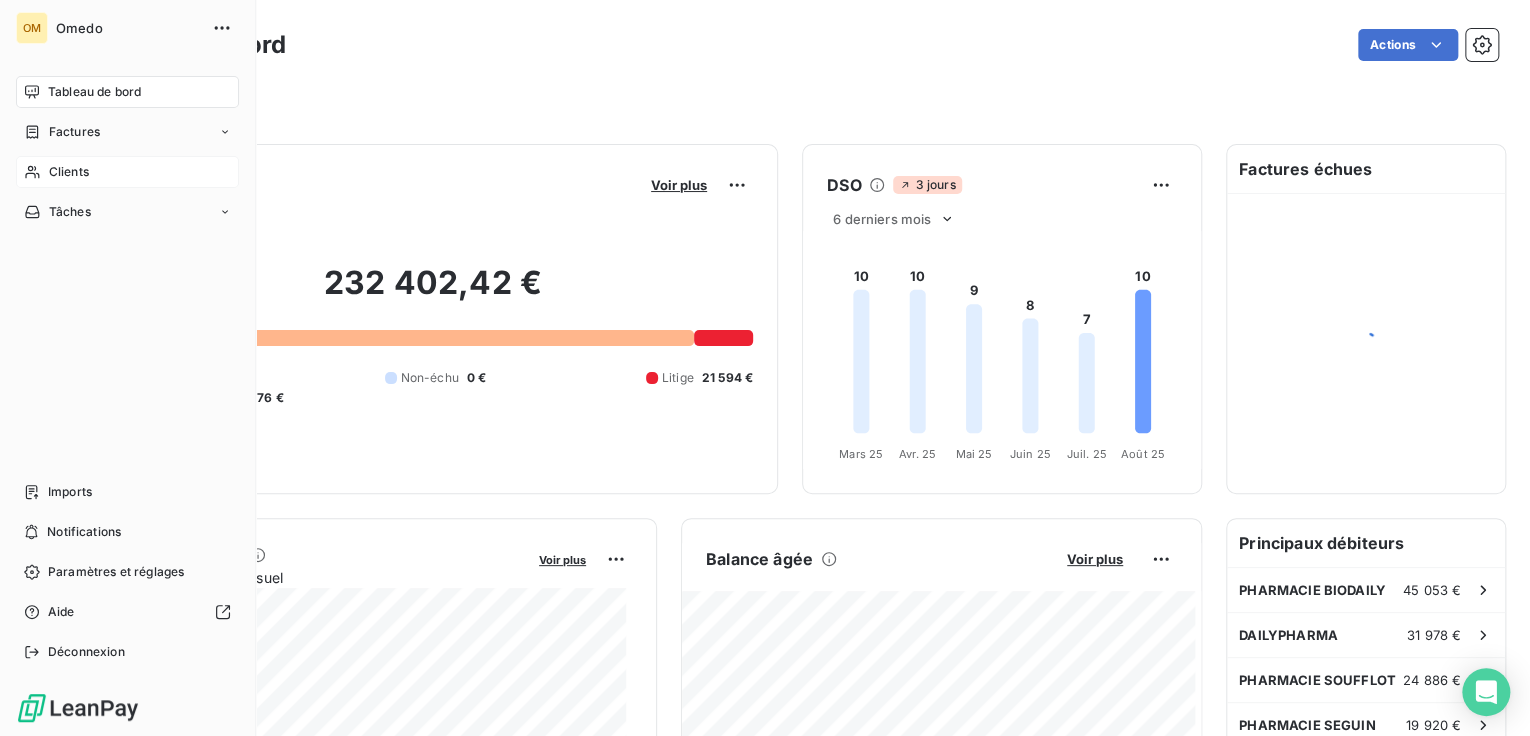 click on "Clients" at bounding box center [127, 172] 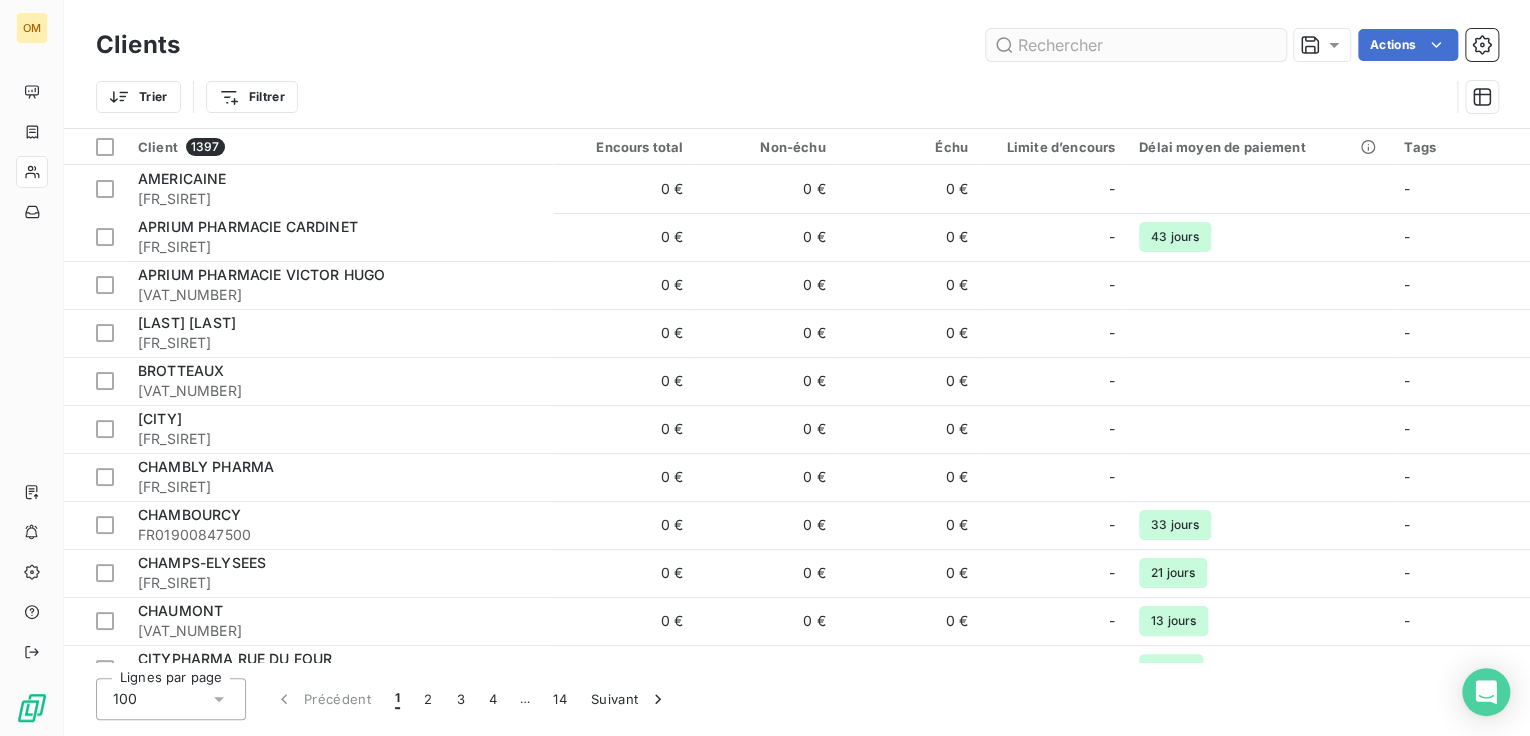 click at bounding box center [1136, 45] 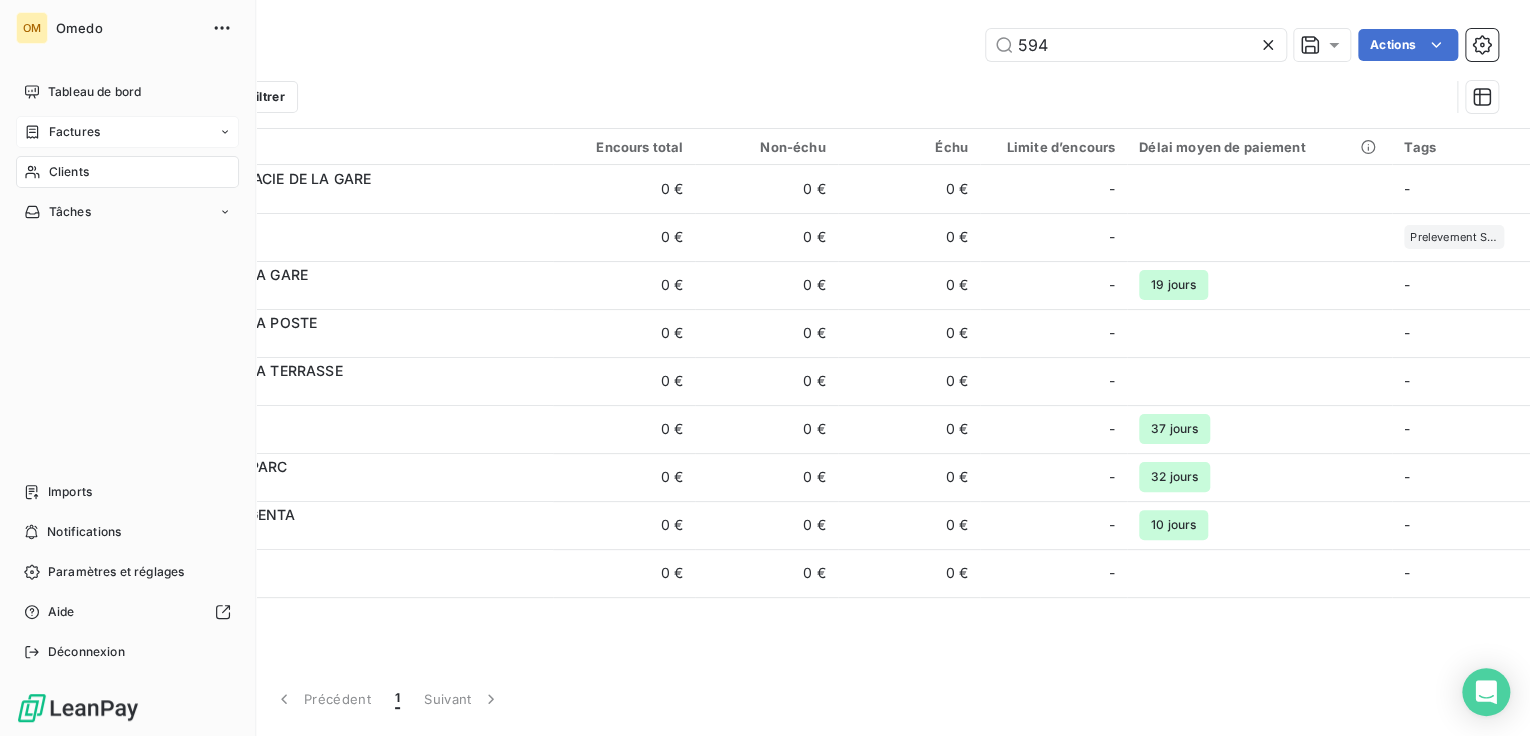 type on "594" 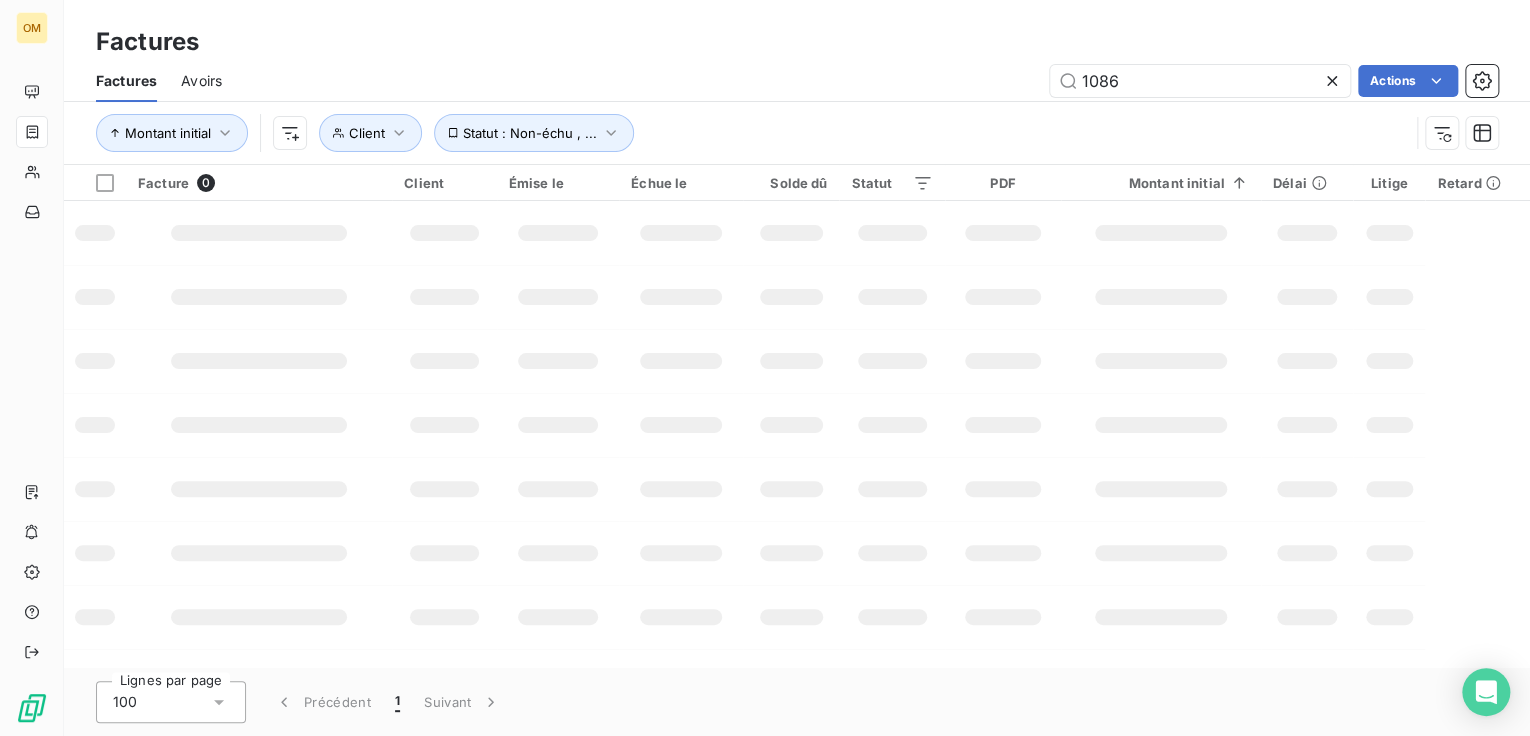 drag, startPoint x: 1130, startPoint y: 79, endPoint x: 989, endPoint y: 93, distance: 141.69333 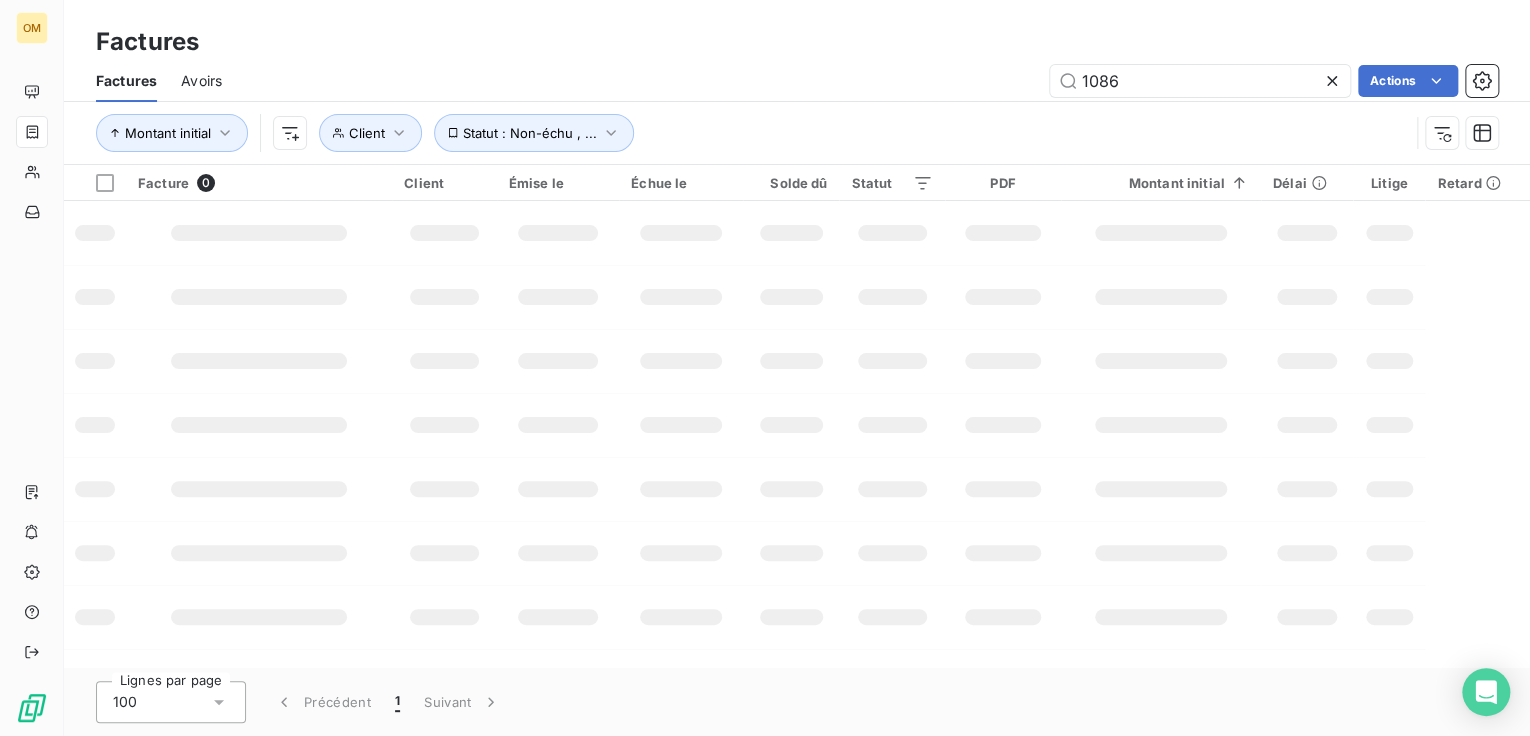 click on "1086 Actions" at bounding box center [872, 81] 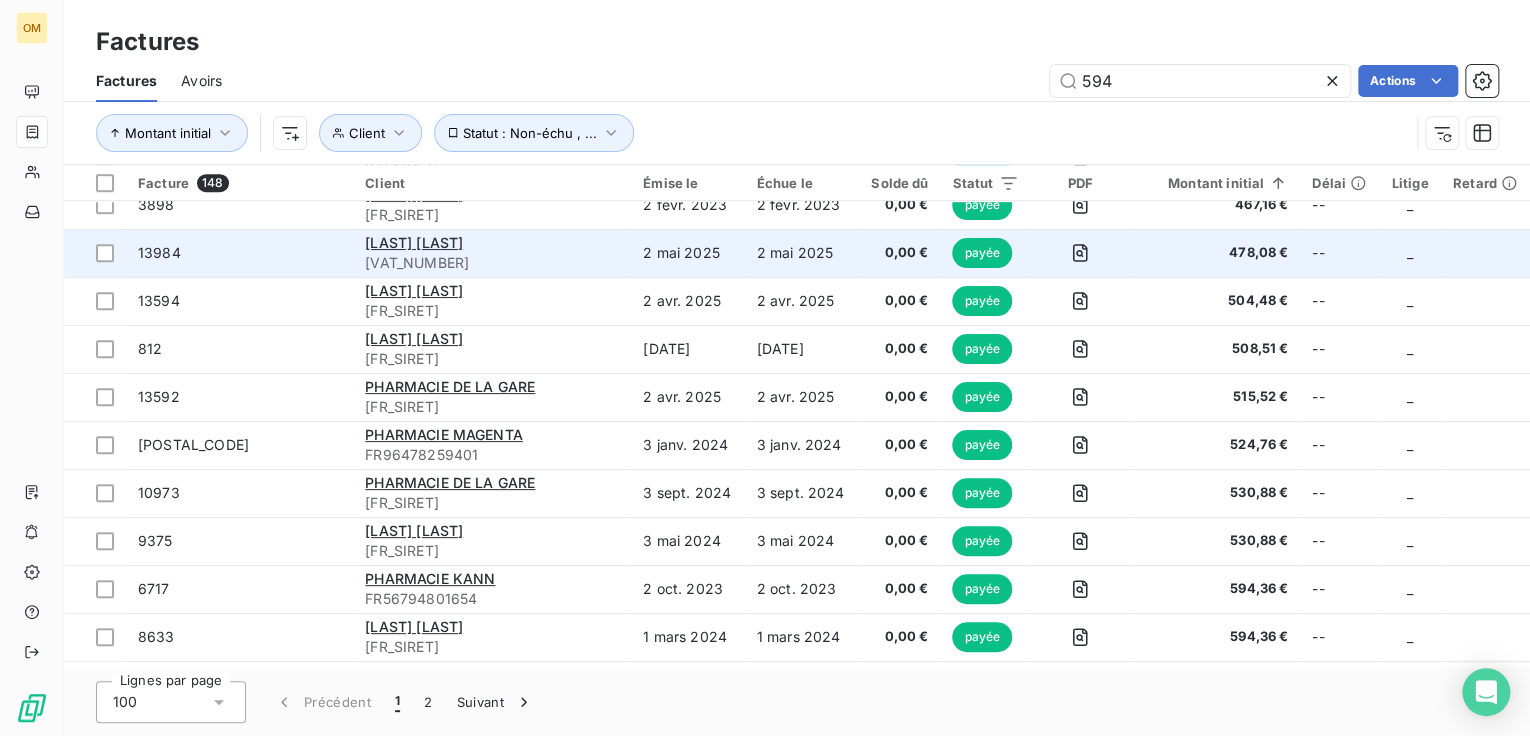 scroll, scrollTop: 720, scrollLeft: 0, axis: vertical 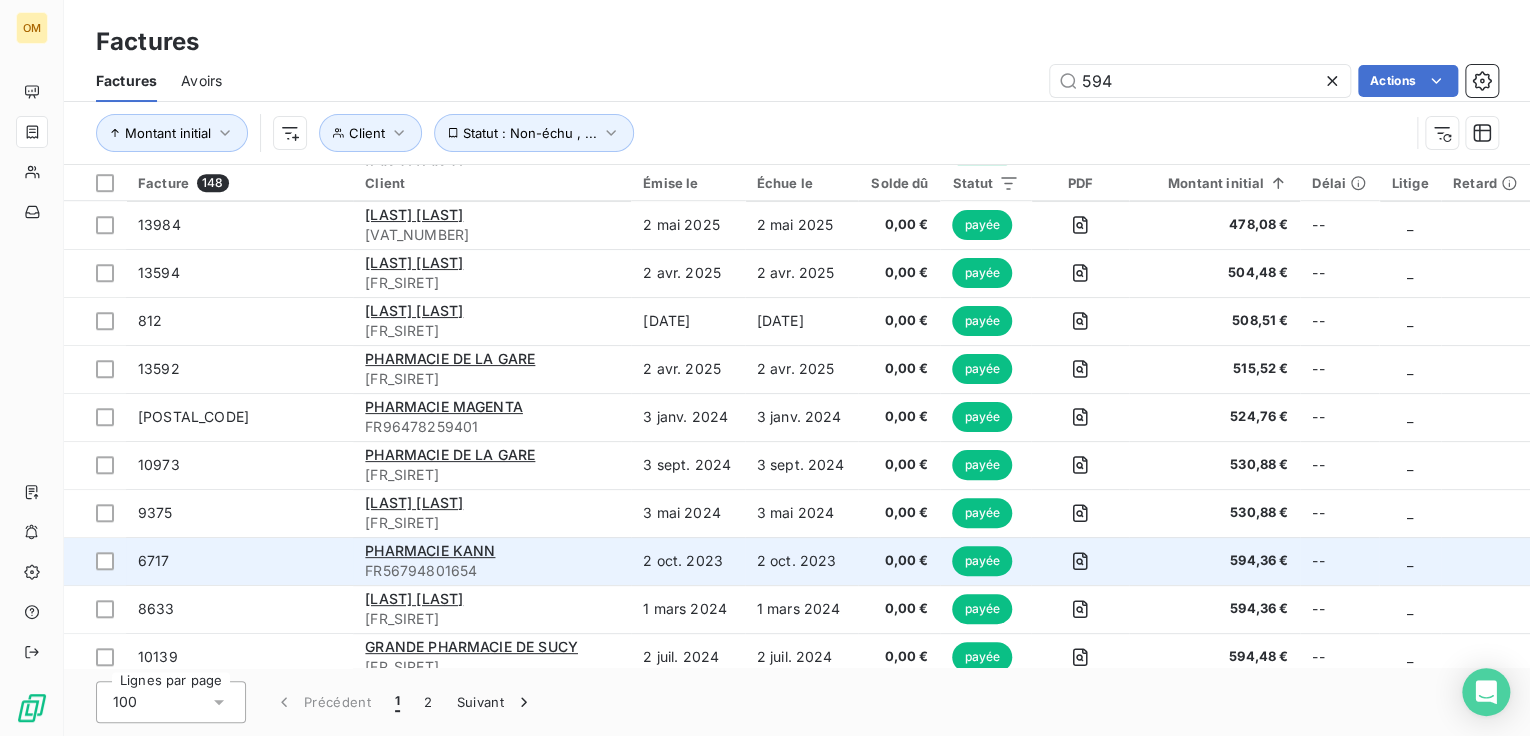 type on "594" 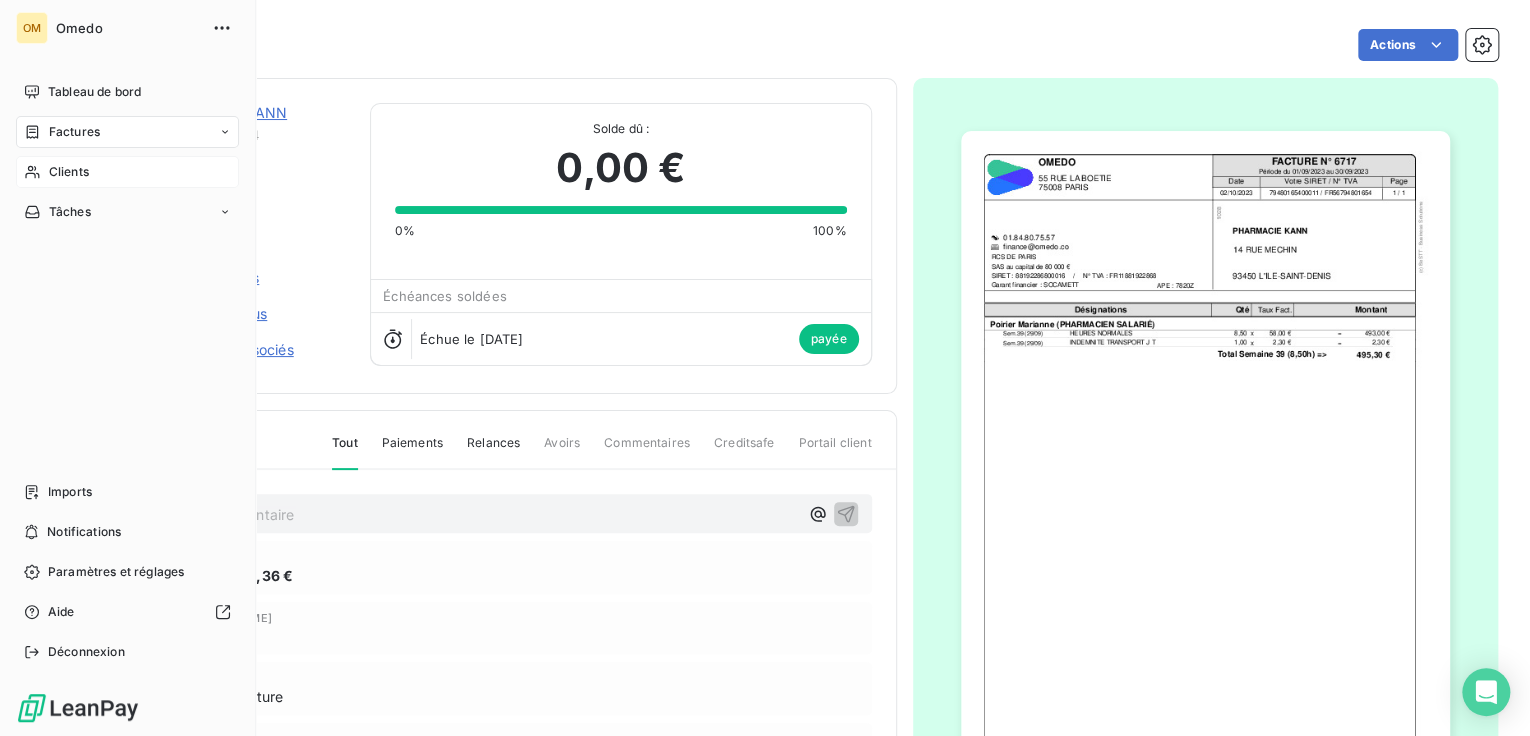 drag, startPoint x: 72, startPoint y: 171, endPoint x: 89, endPoint y: 172, distance: 17.029387 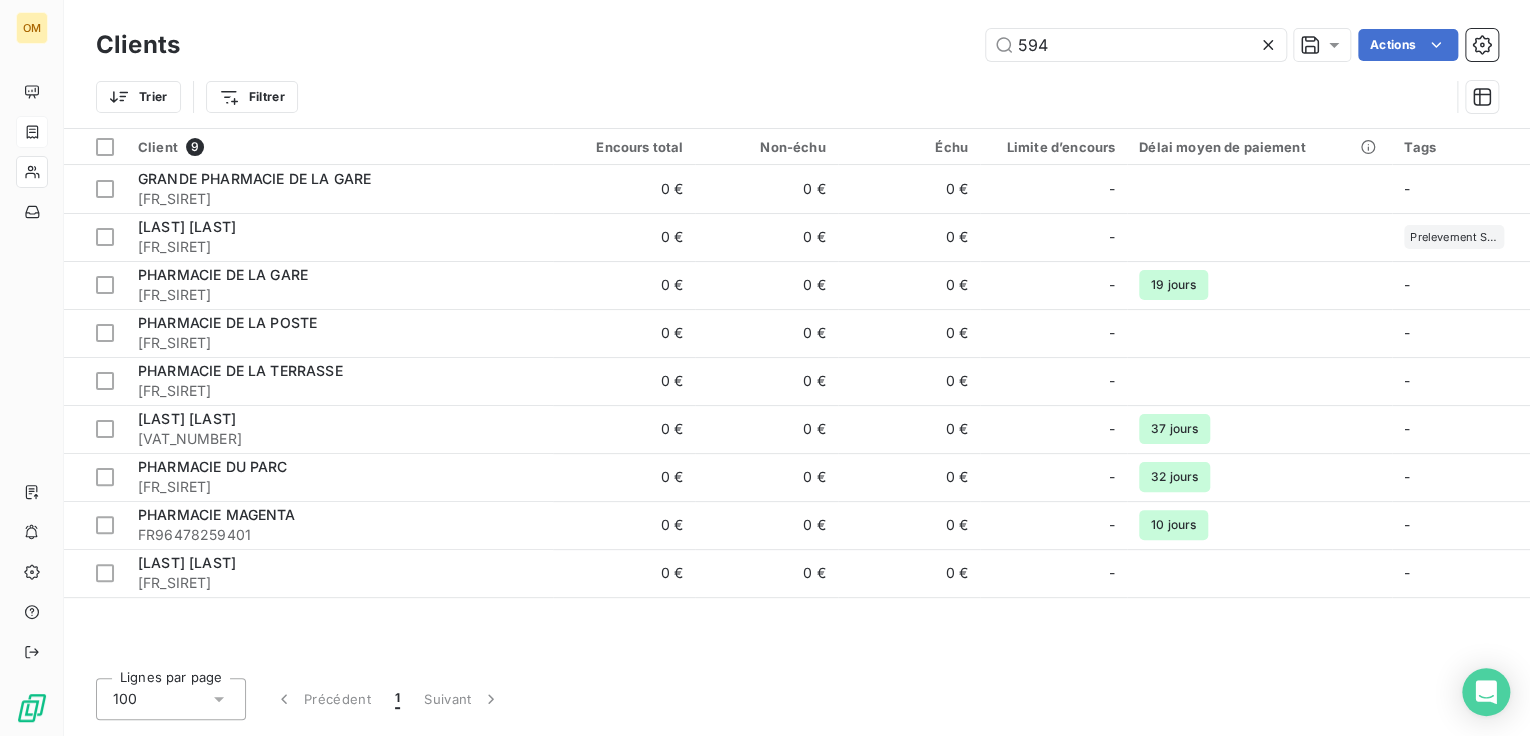 drag, startPoint x: 1067, startPoint y: 44, endPoint x: 913, endPoint y: 48, distance: 154.05194 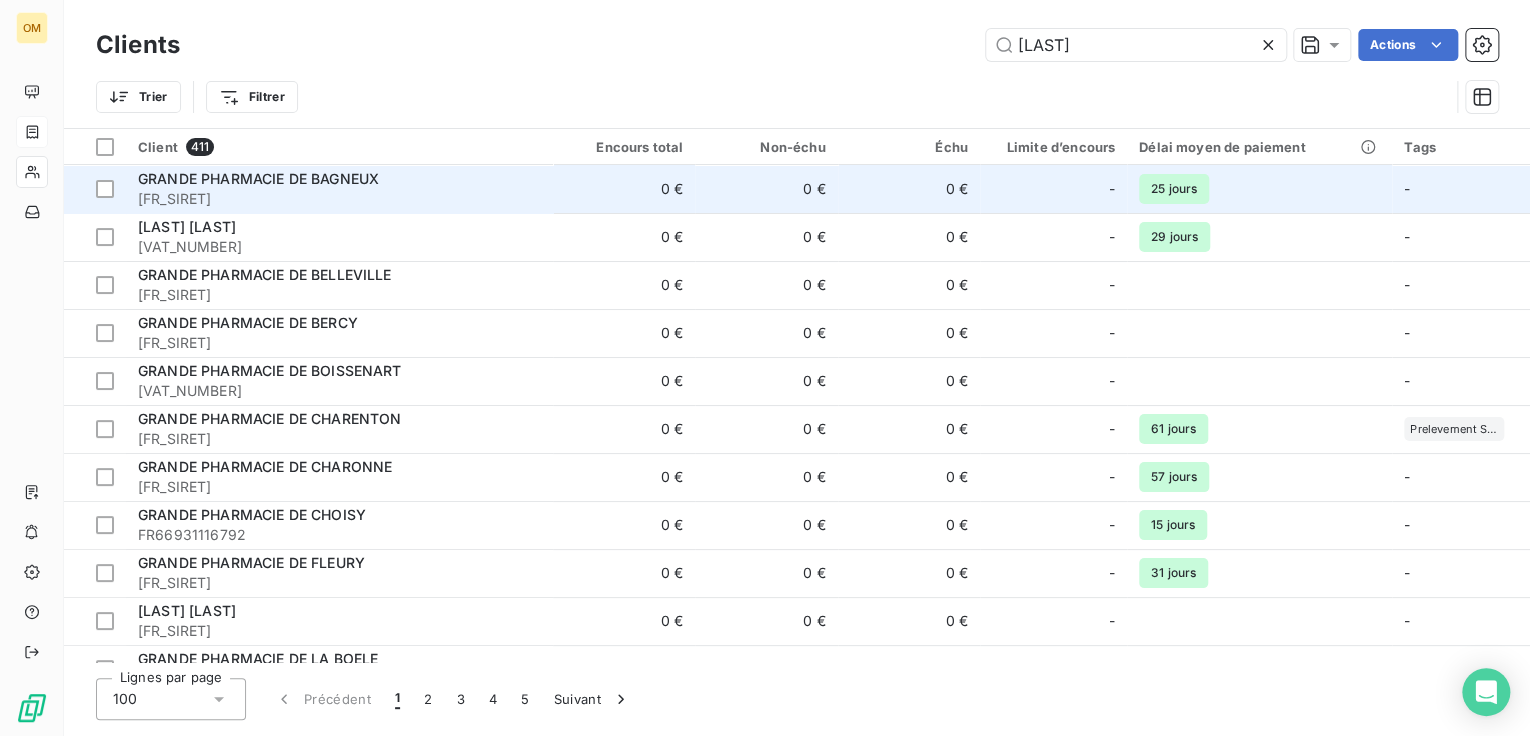 type on "[LAST]" 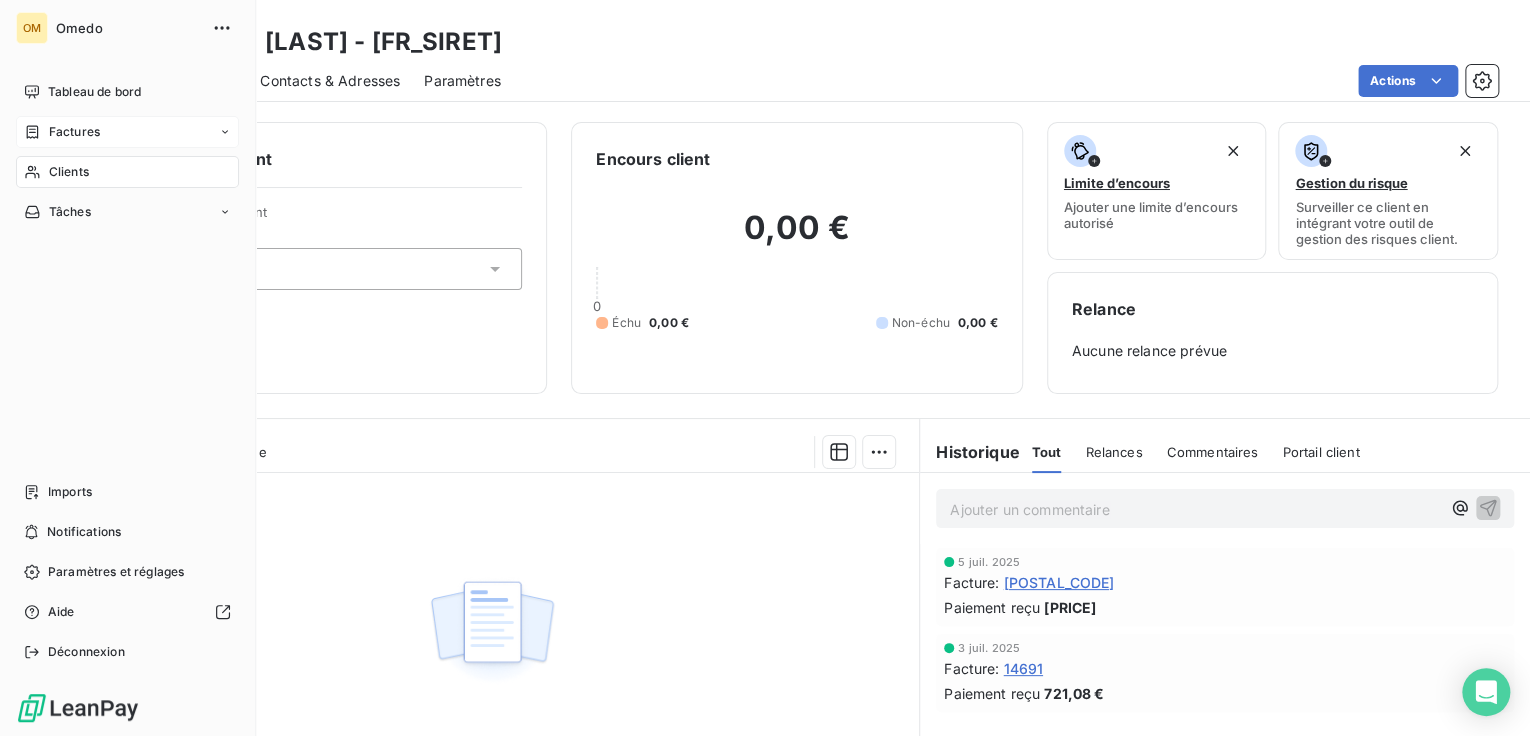 click on "Clients" at bounding box center [69, 172] 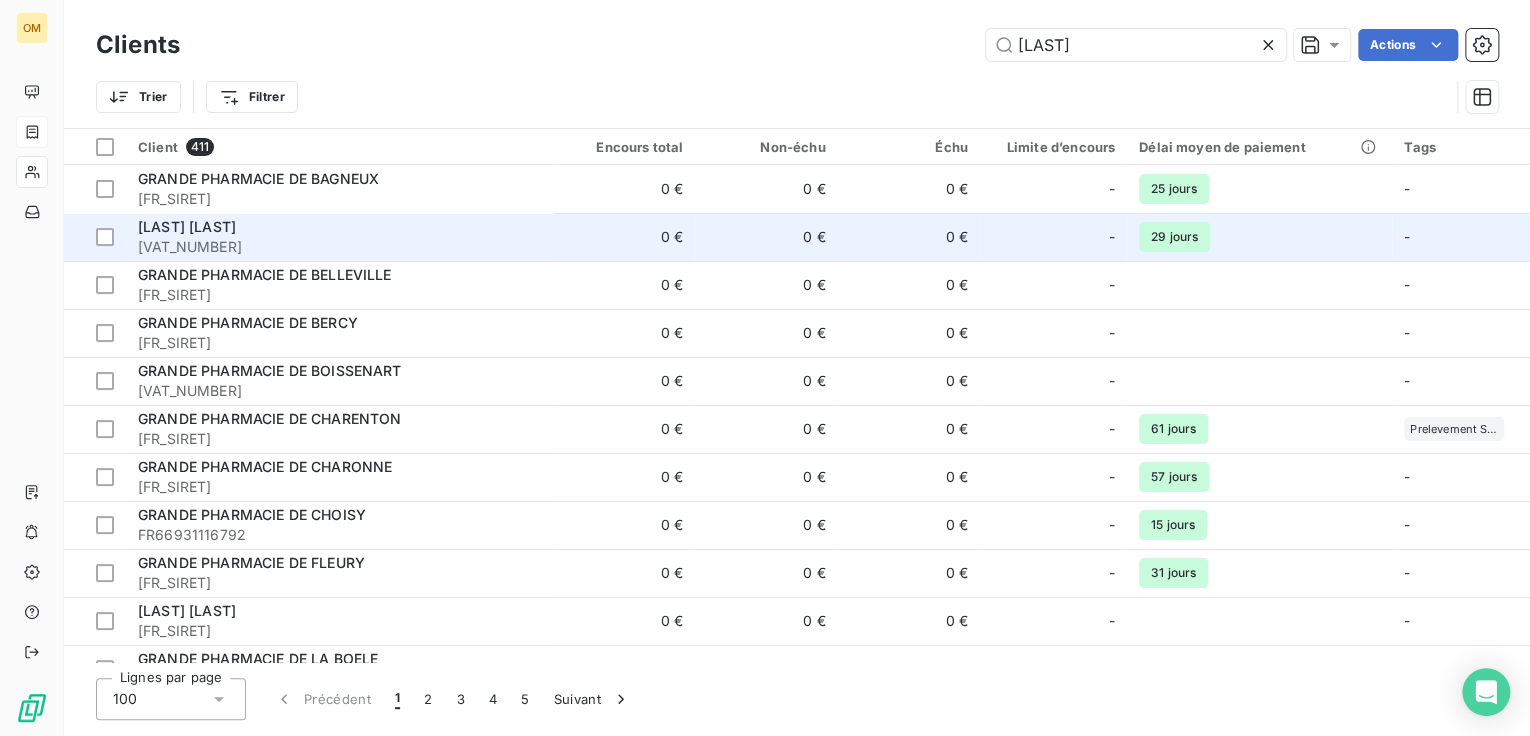 click on "0 €" at bounding box center [909, 237] 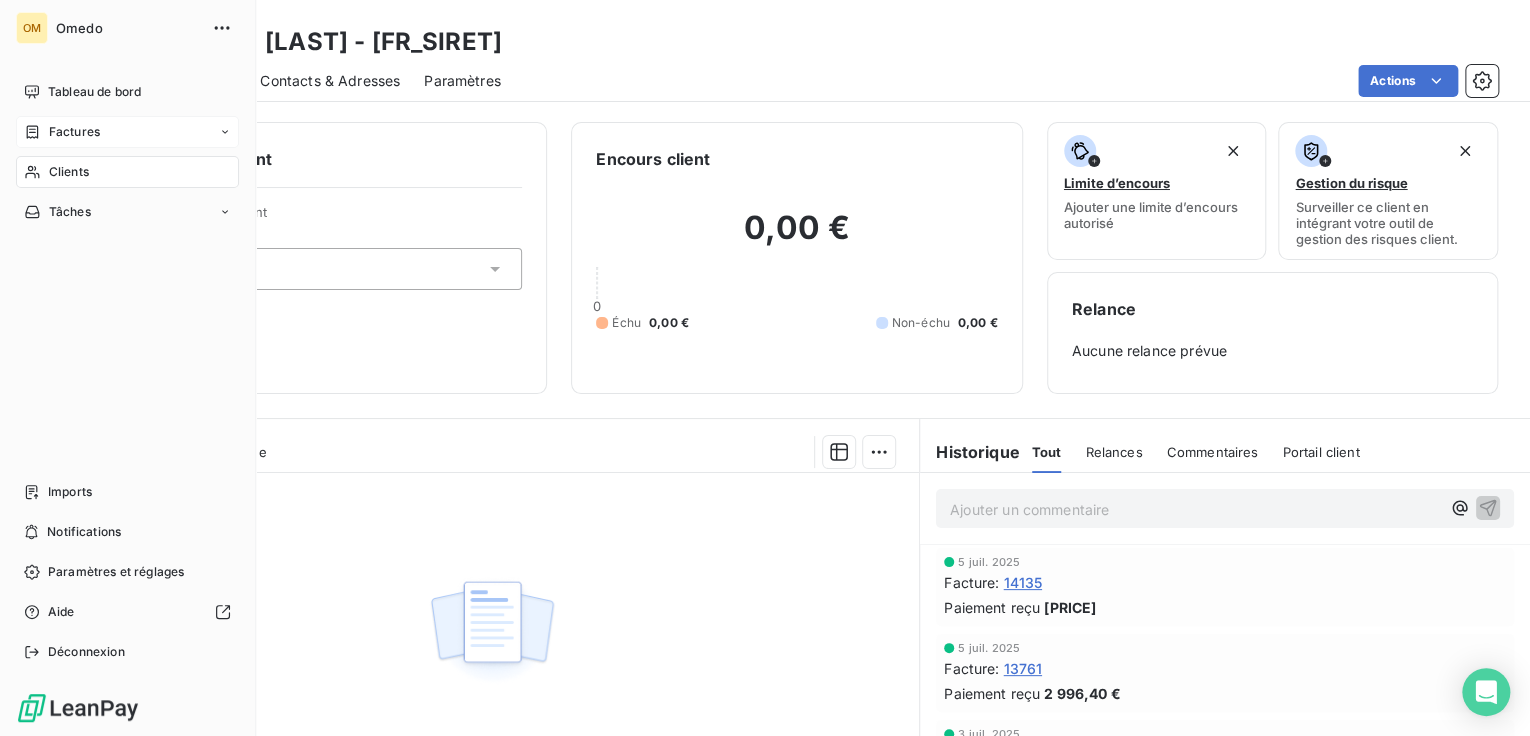 click on "Clients" at bounding box center [69, 172] 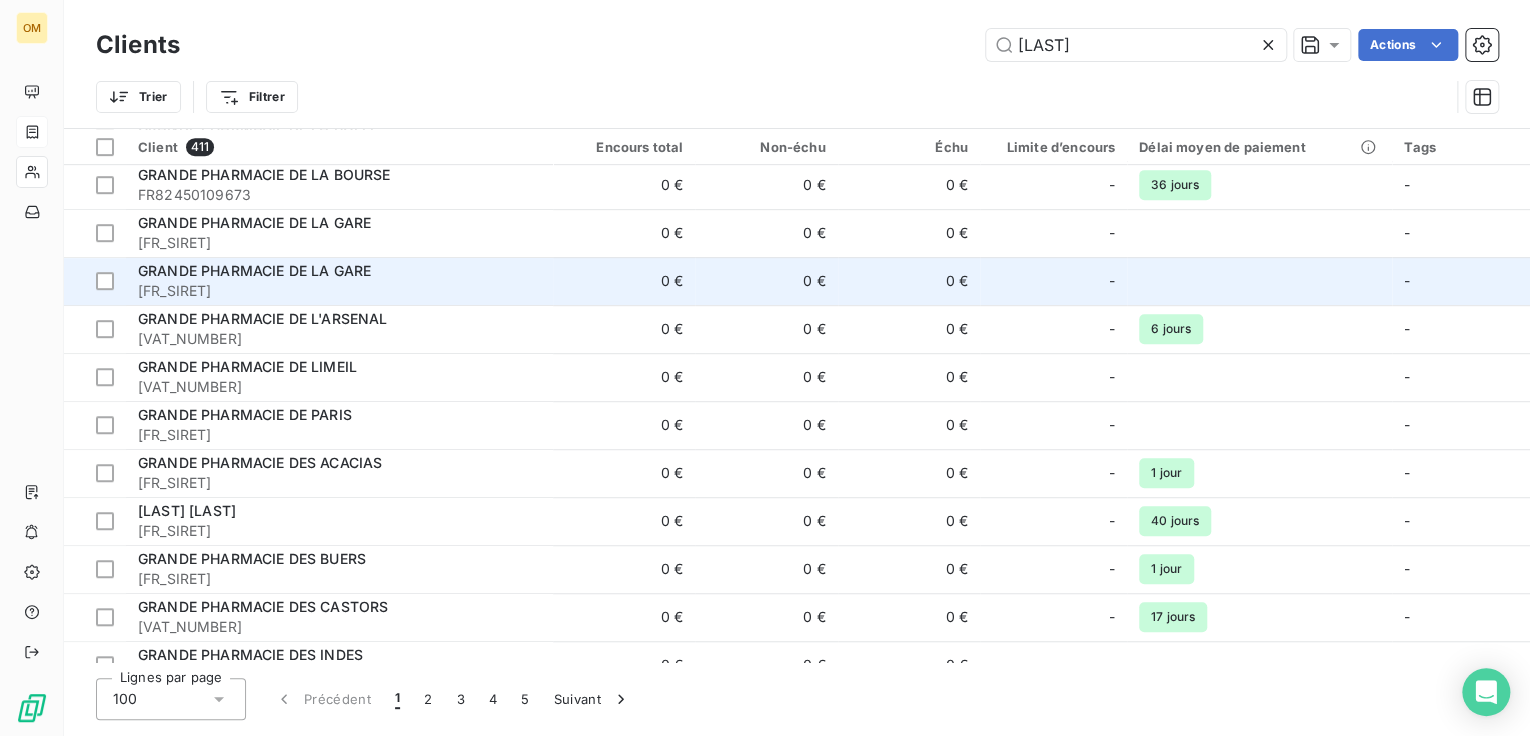 scroll, scrollTop: 560, scrollLeft: 0, axis: vertical 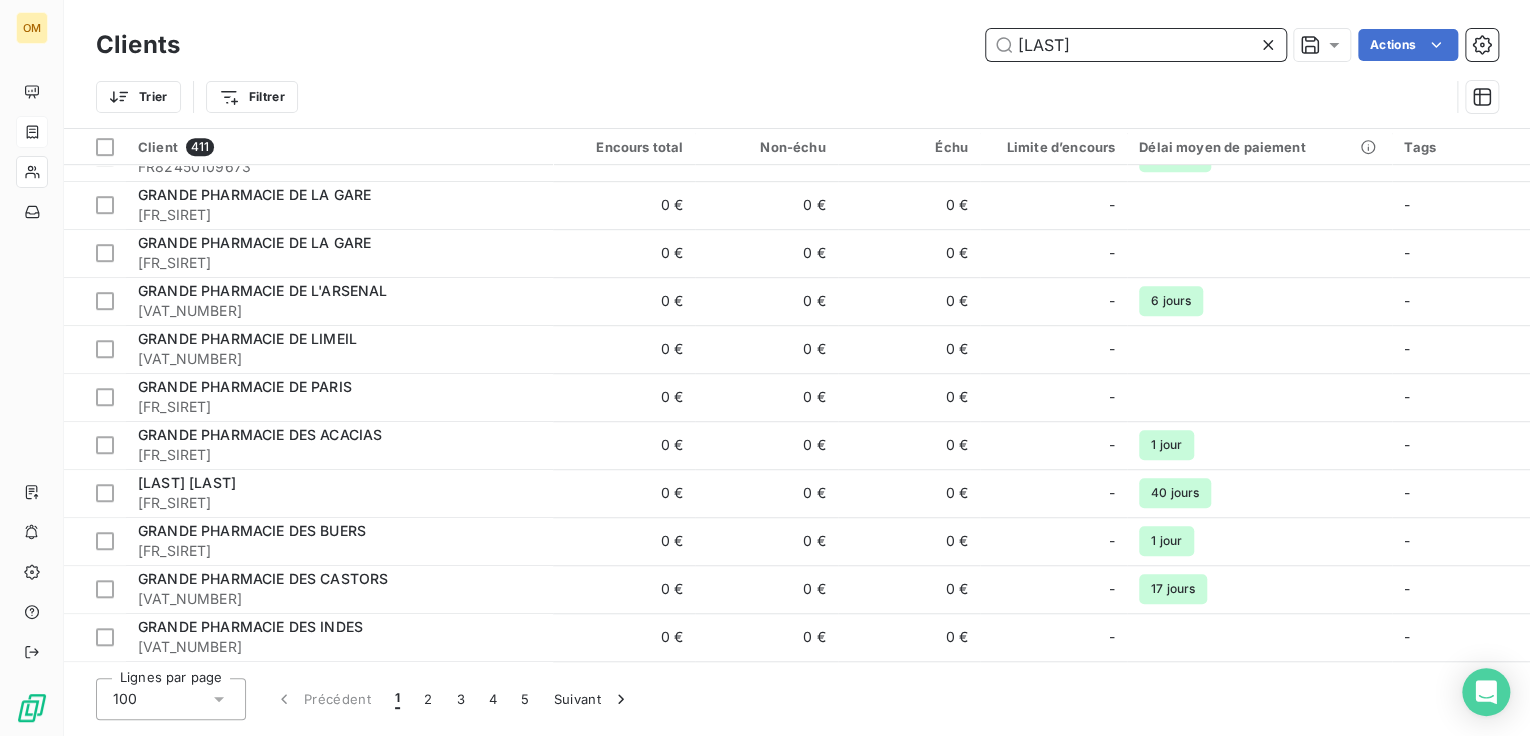 drag, startPoint x: 1157, startPoint y: 41, endPoint x: 685, endPoint y: 44, distance: 472.00952 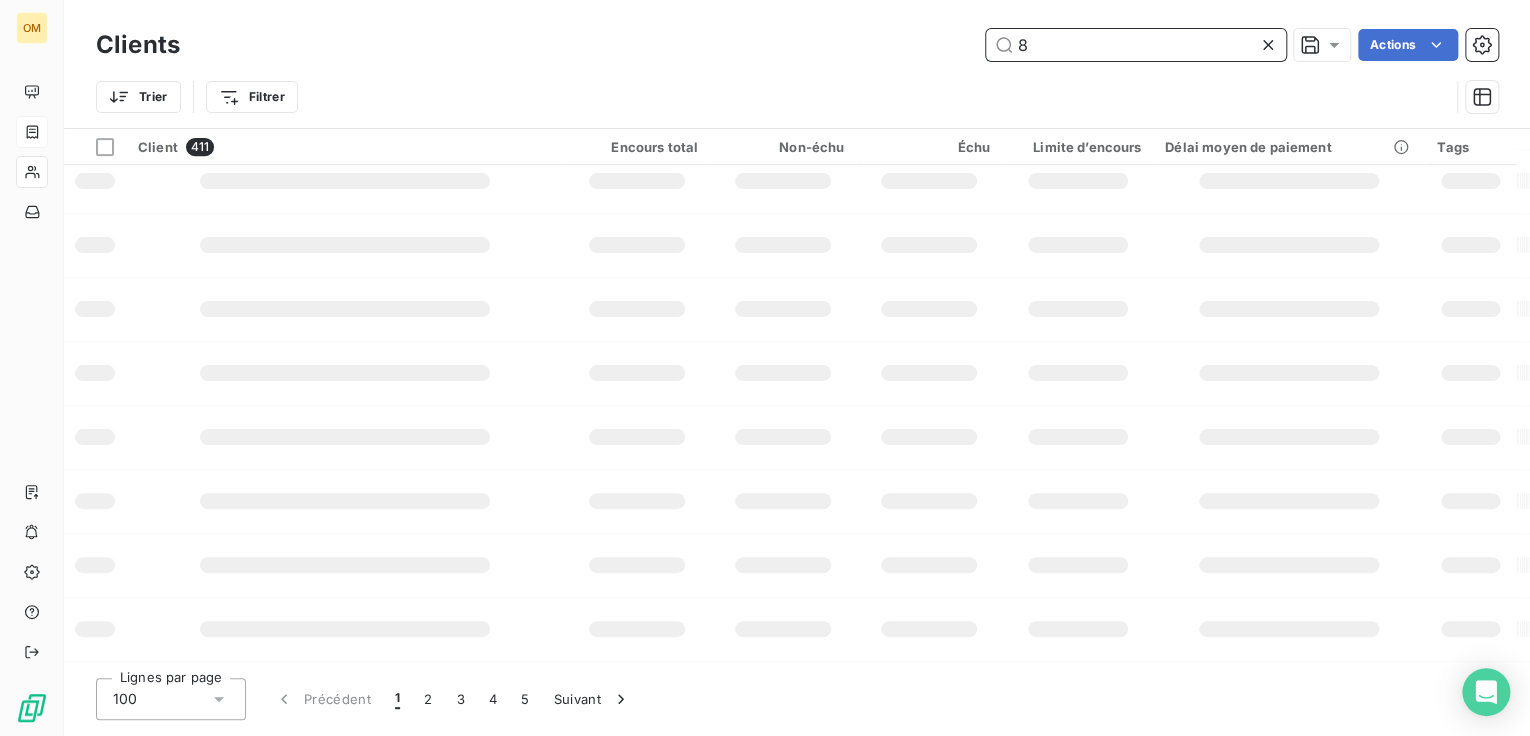 scroll, scrollTop: 463, scrollLeft: 0, axis: vertical 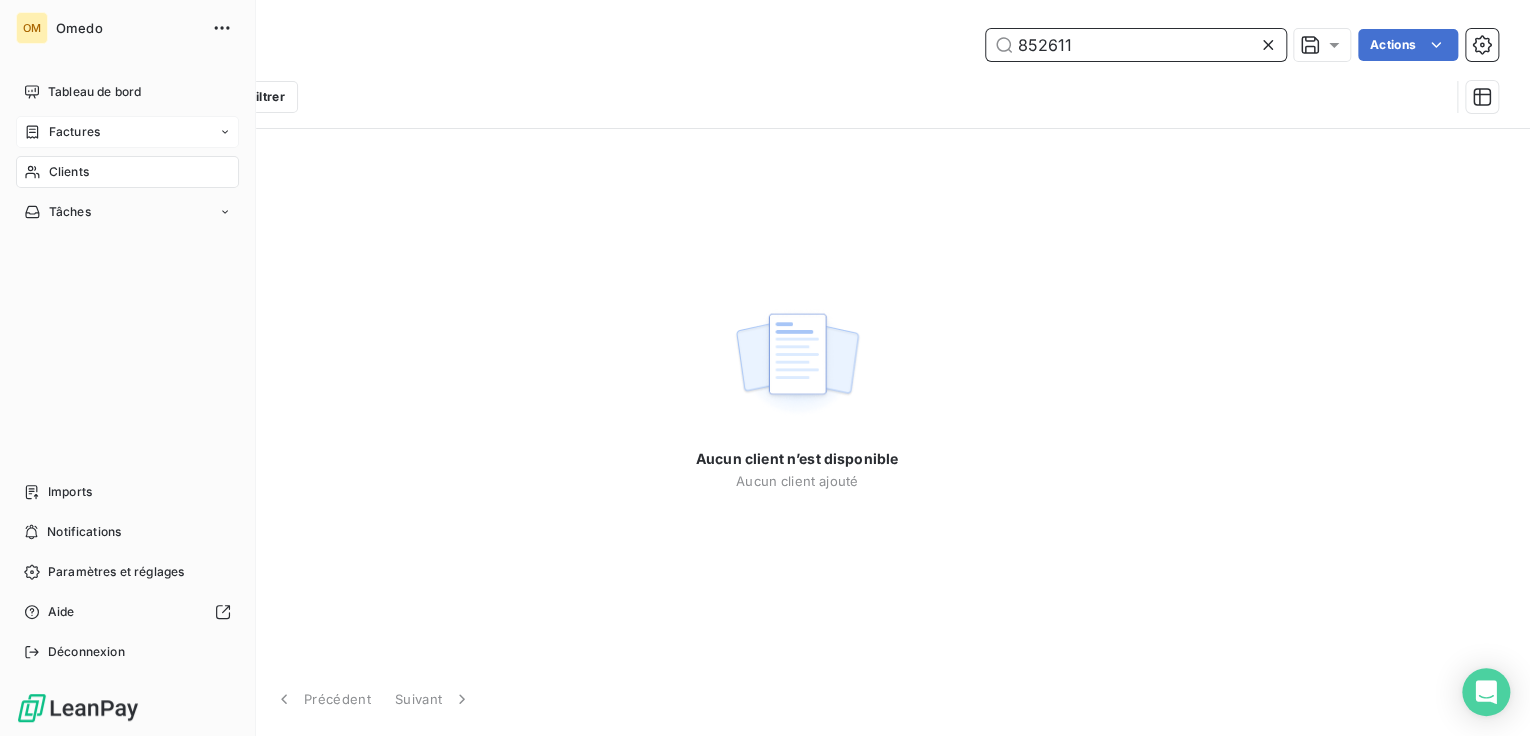 type on "852611" 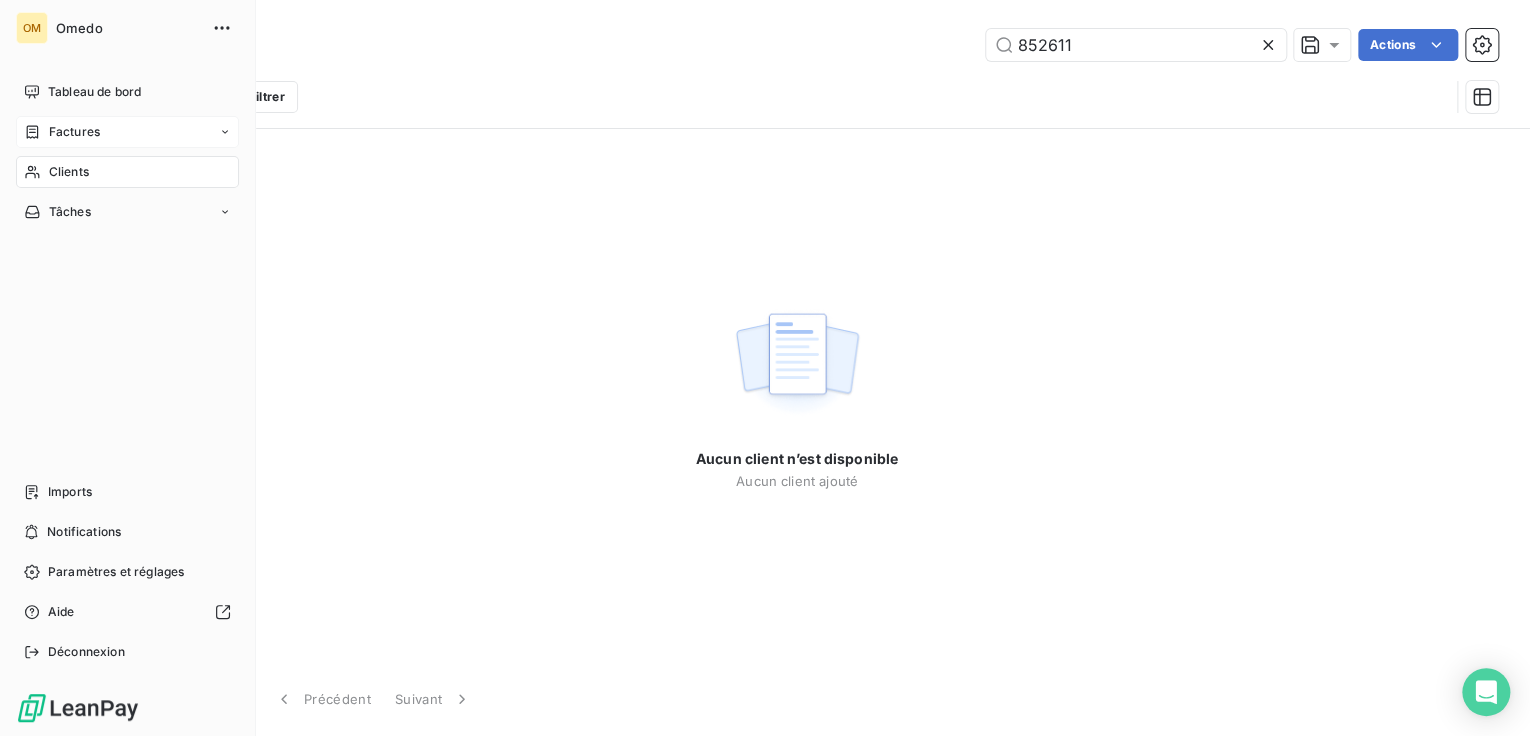 click on "Factures" at bounding box center (74, 132) 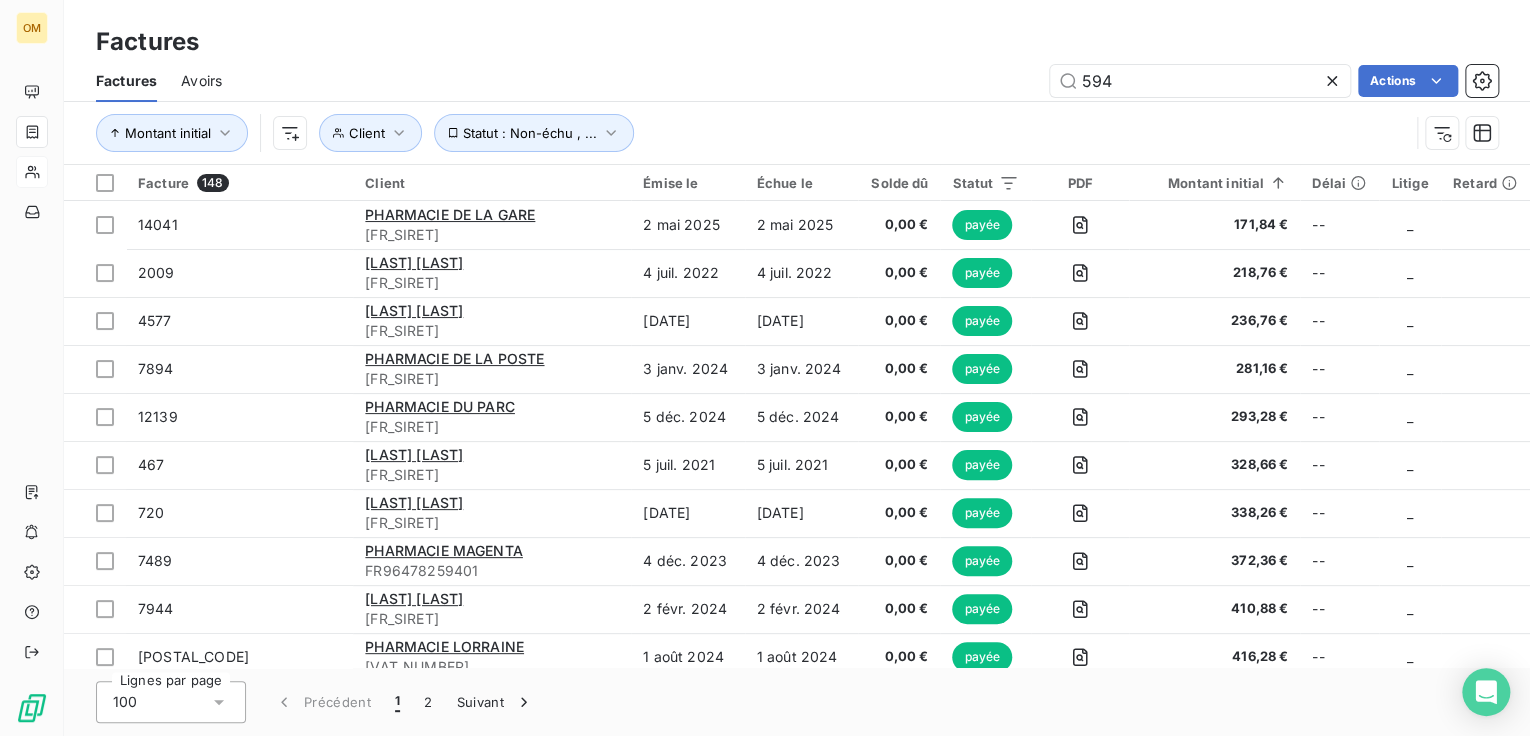 click on "594 Actions" at bounding box center (872, 81) 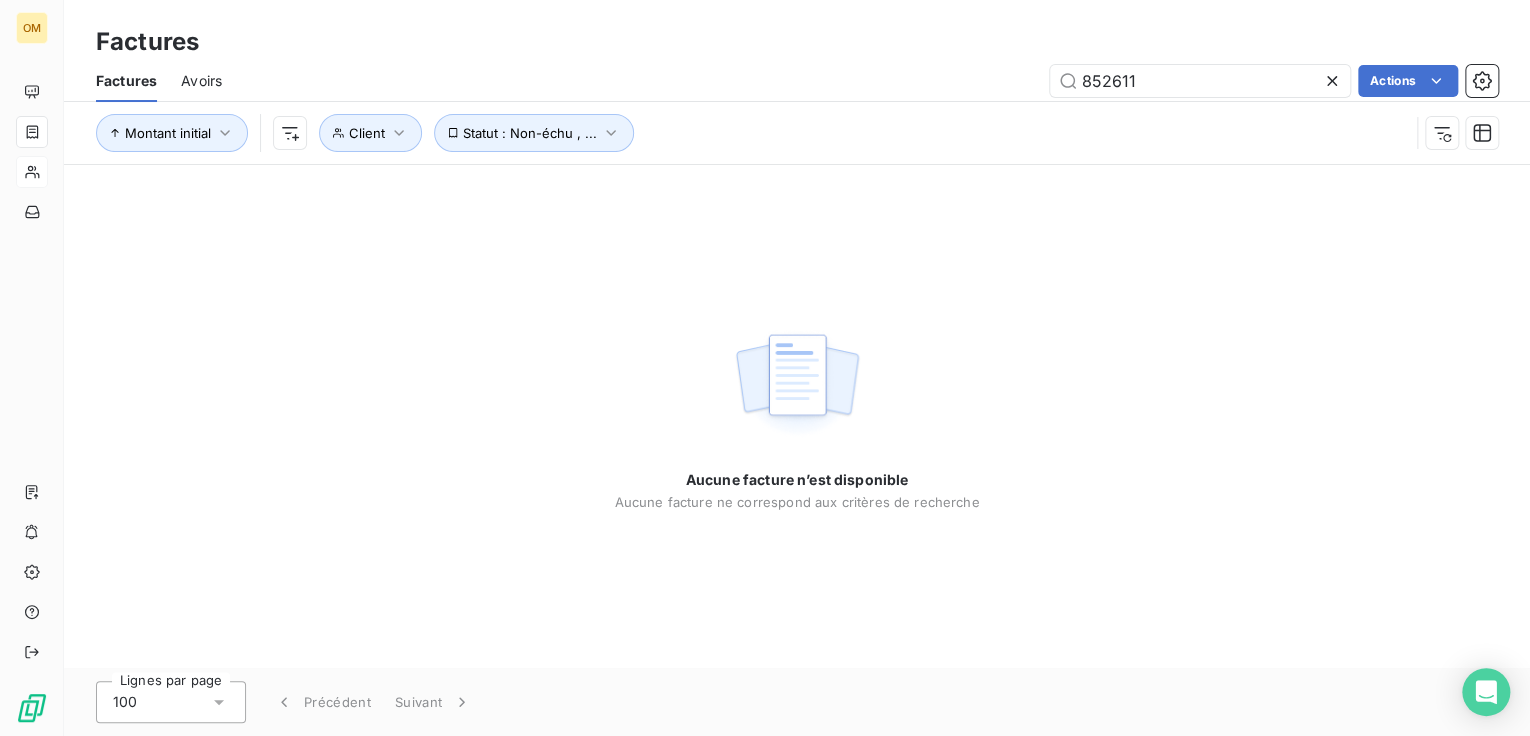 type on "852611" 